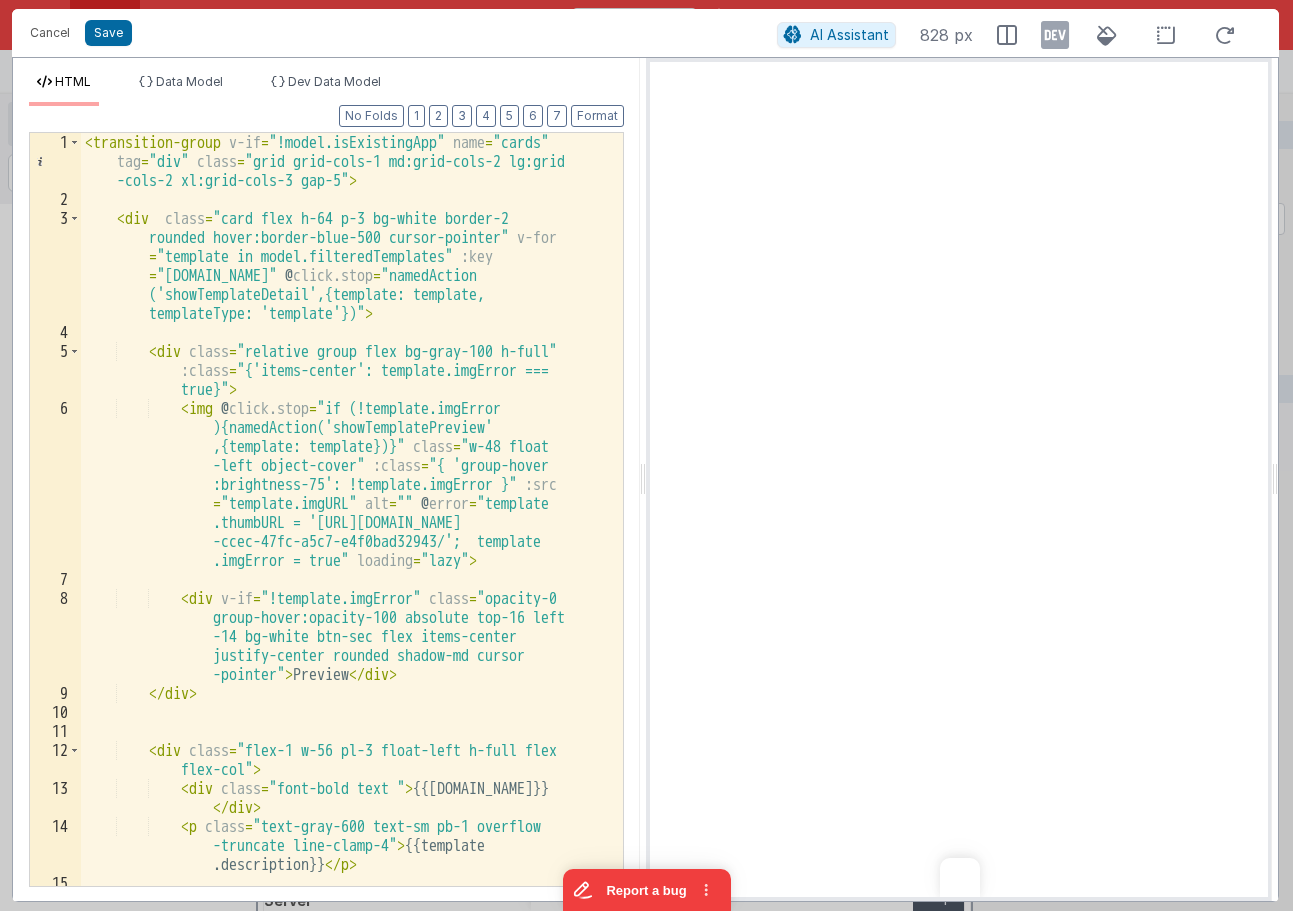 scroll, scrollTop: 0, scrollLeft: 0, axis: both 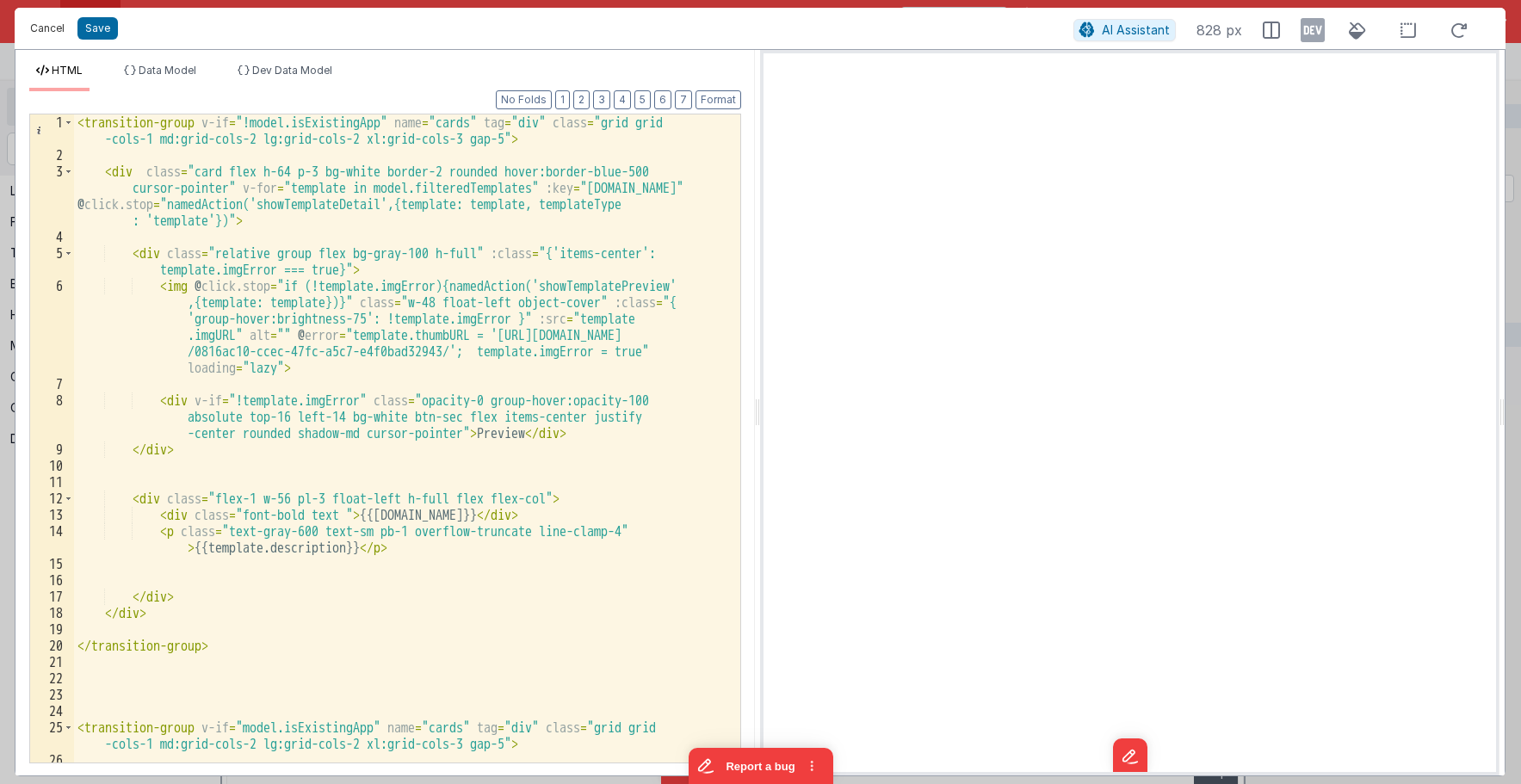 click on "Cancel" at bounding box center [47, 28] 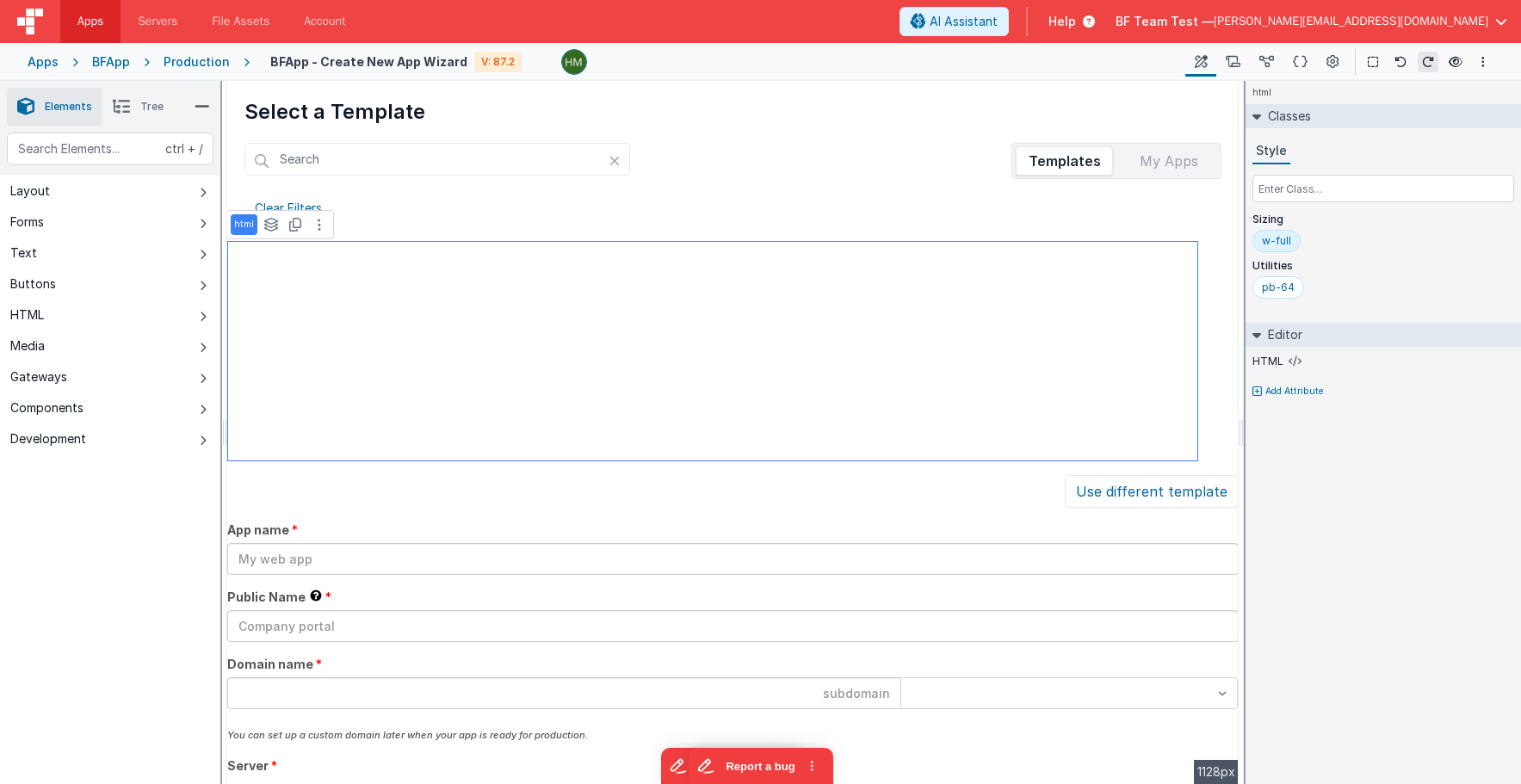 click on "Apps" at bounding box center (43, 62) 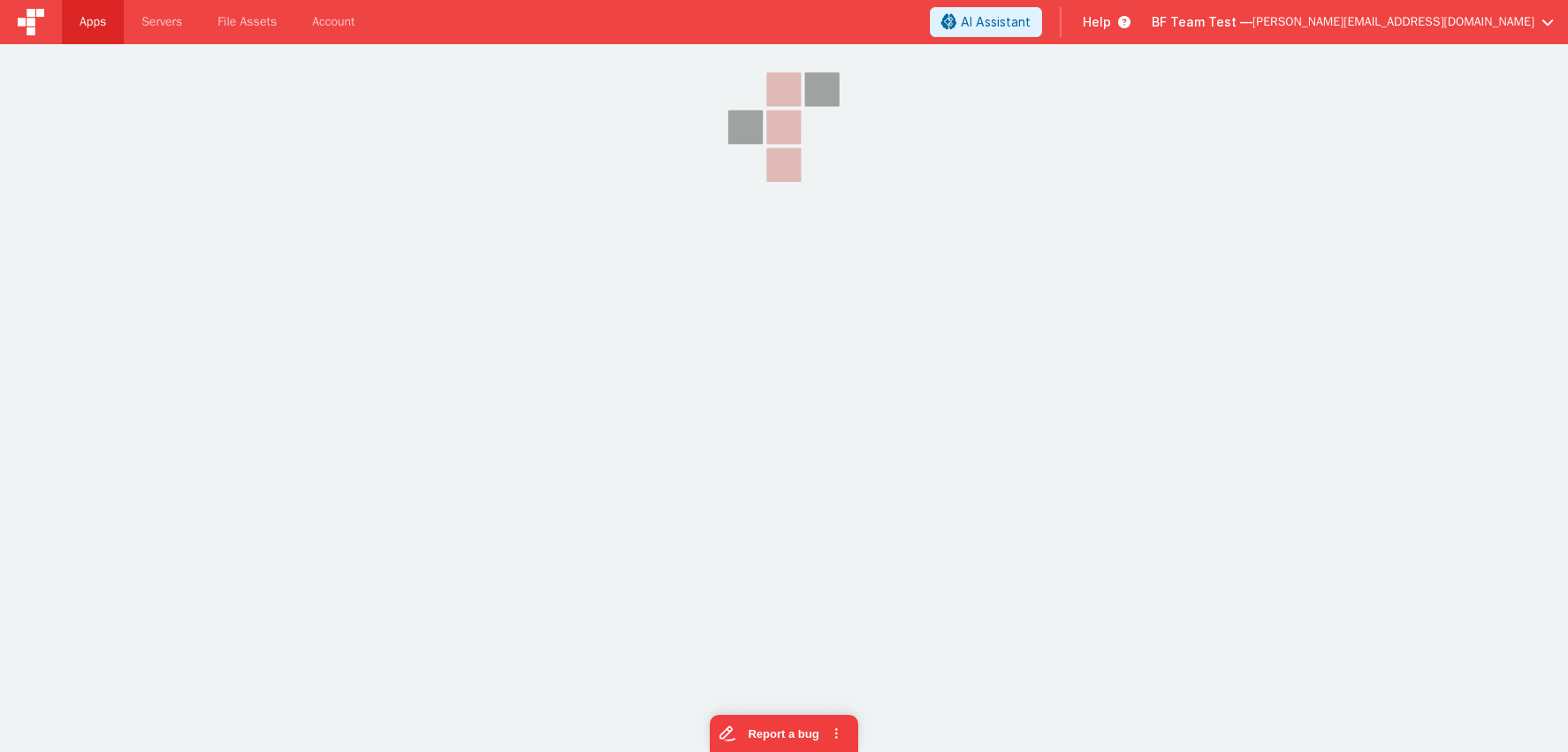 click at bounding box center (31, 22) 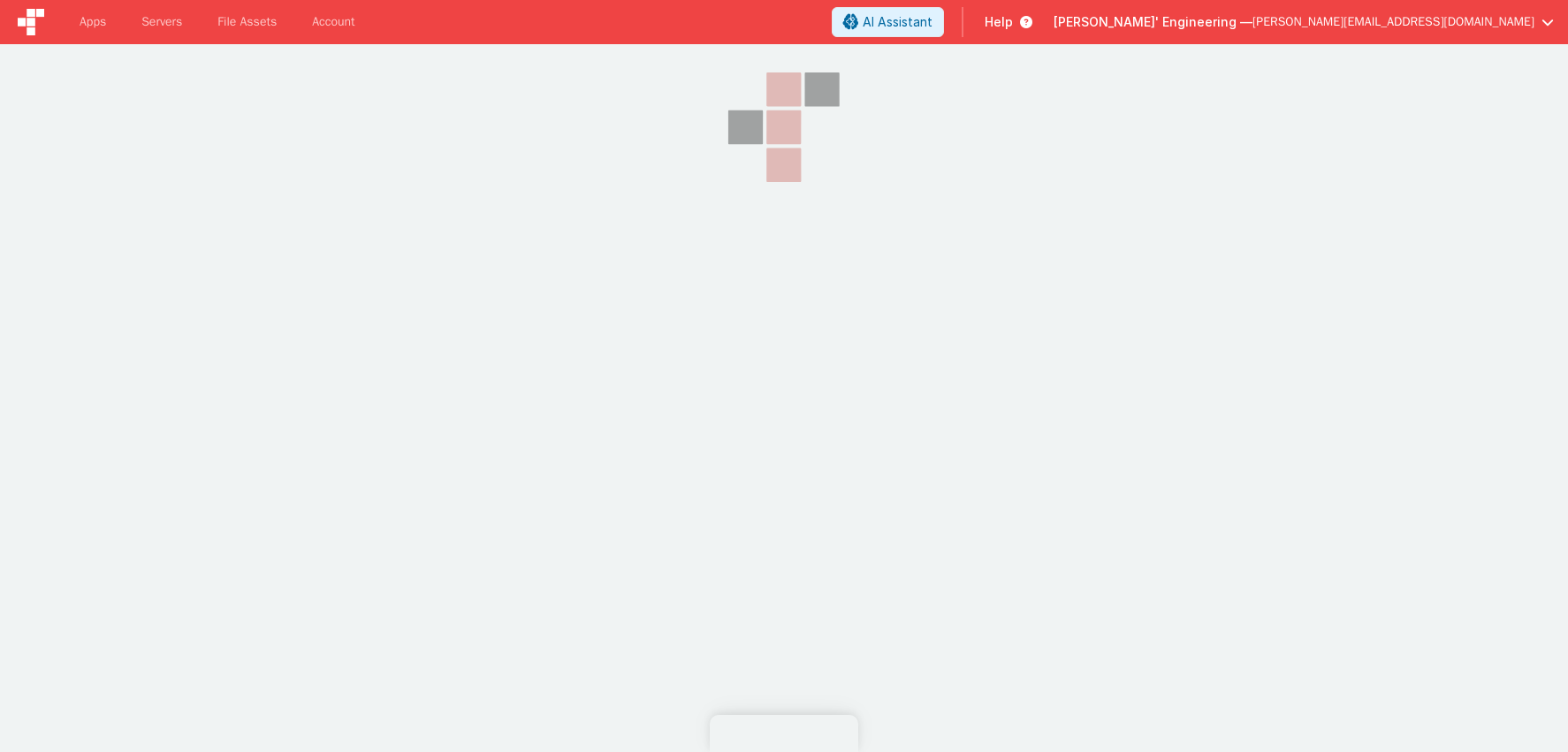 scroll, scrollTop: 0, scrollLeft: 0, axis: both 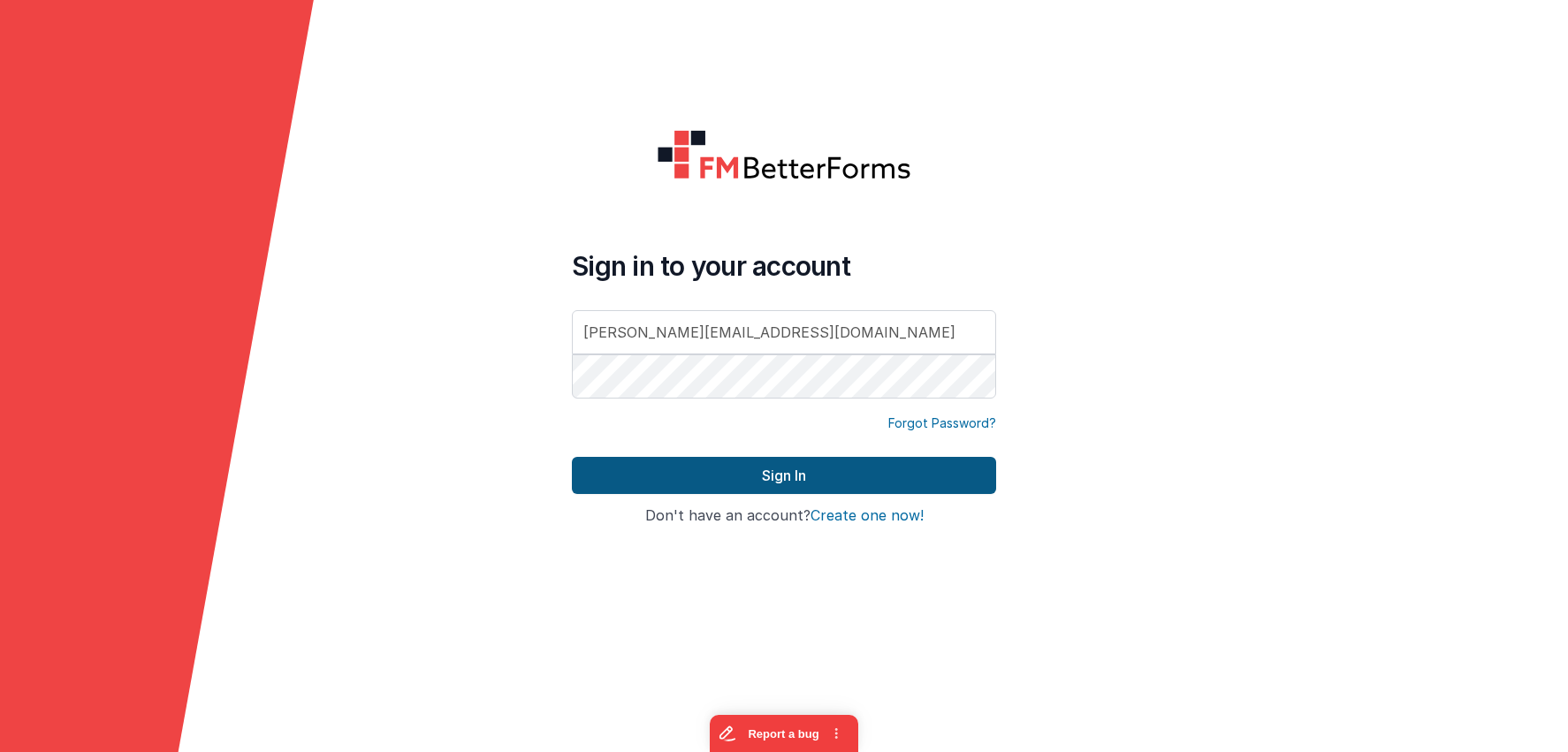 type on "[PERSON_NAME][EMAIL_ADDRESS][DOMAIN_NAME]" 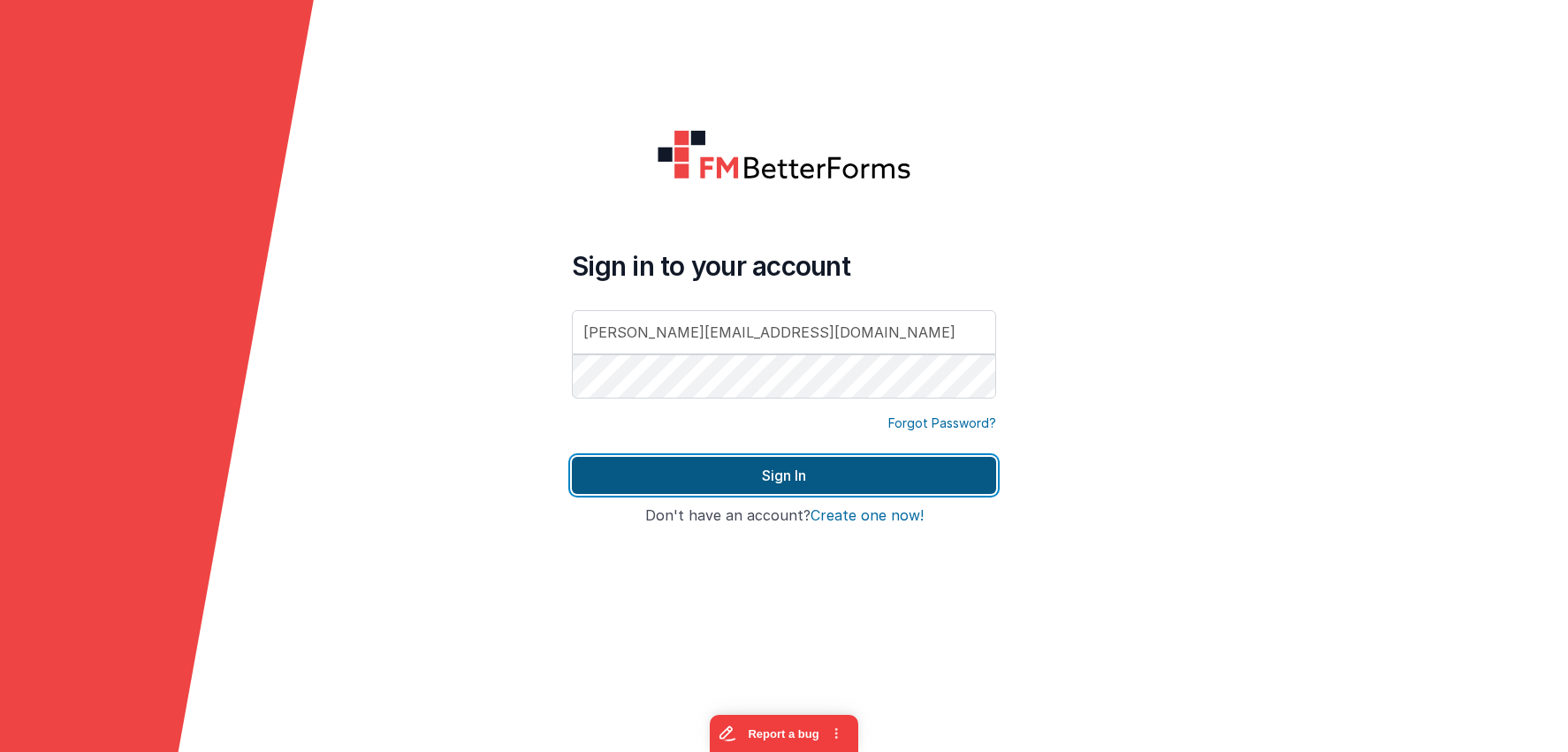 click on "Sign In" at bounding box center (784, 475) 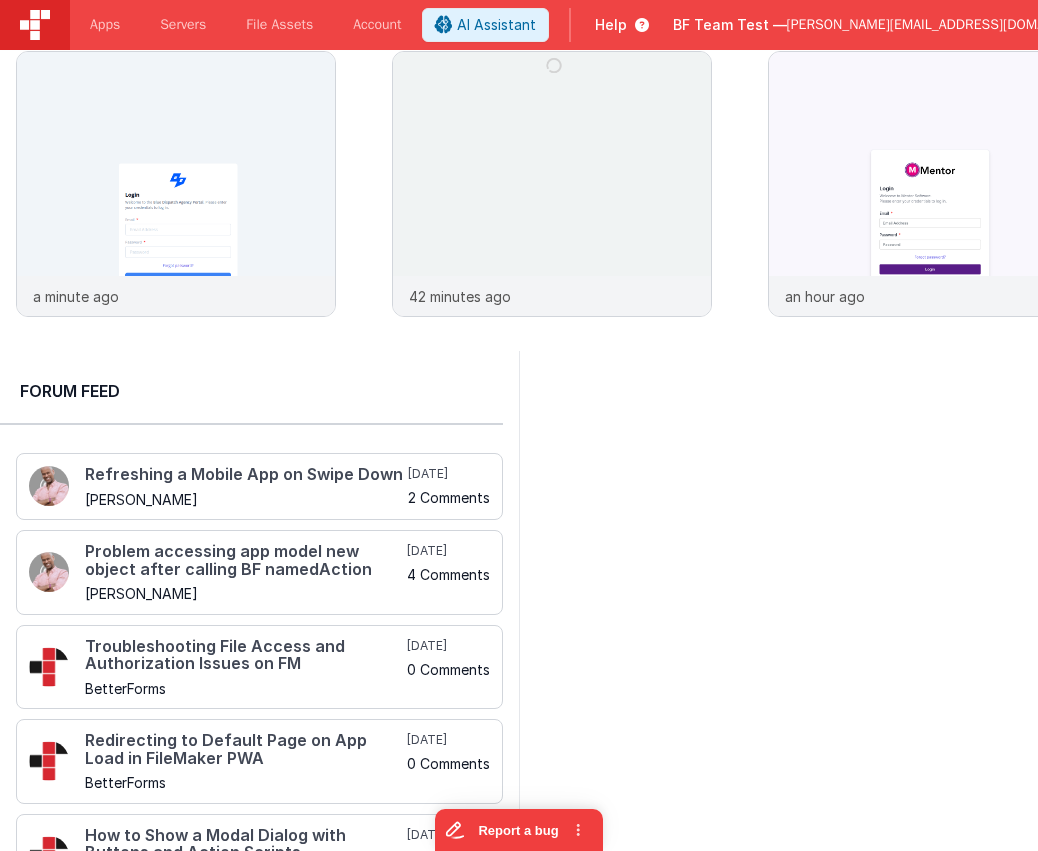 scroll, scrollTop: 360, scrollLeft: 0, axis: vertical 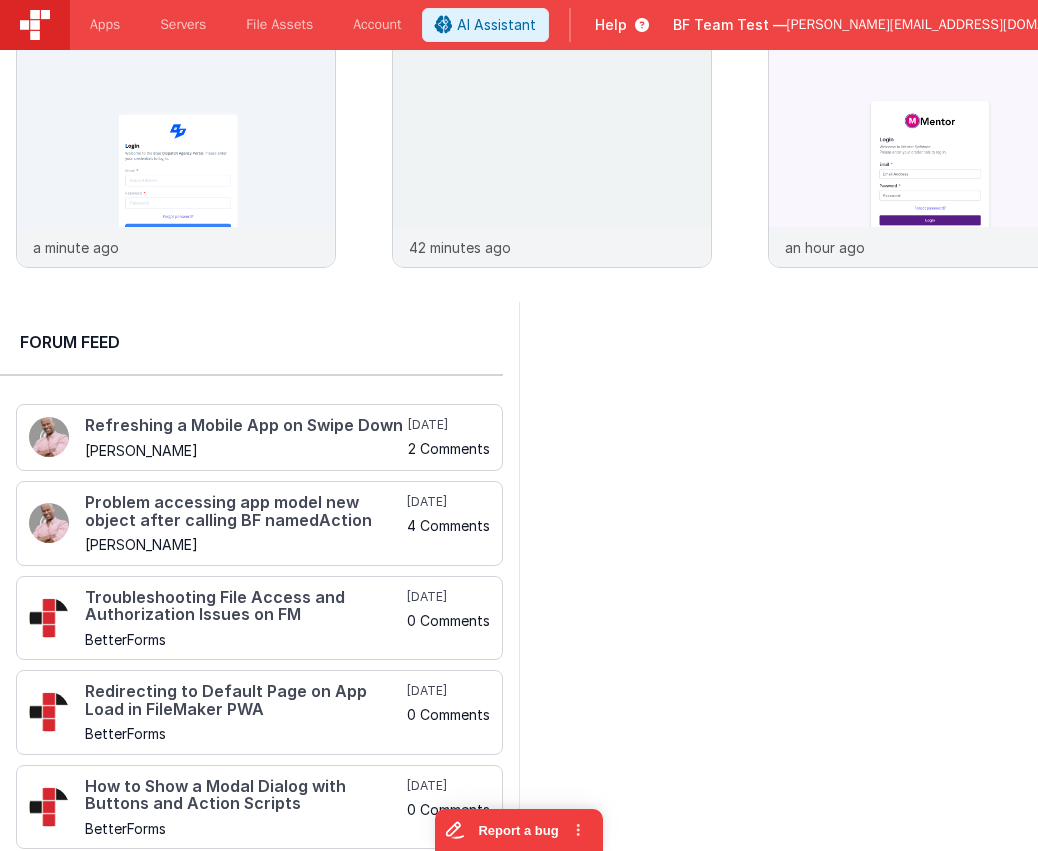 drag, startPoint x: 602, startPoint y: 374, endPoint x: 784, endPoint y: 657, distance: 336.4714 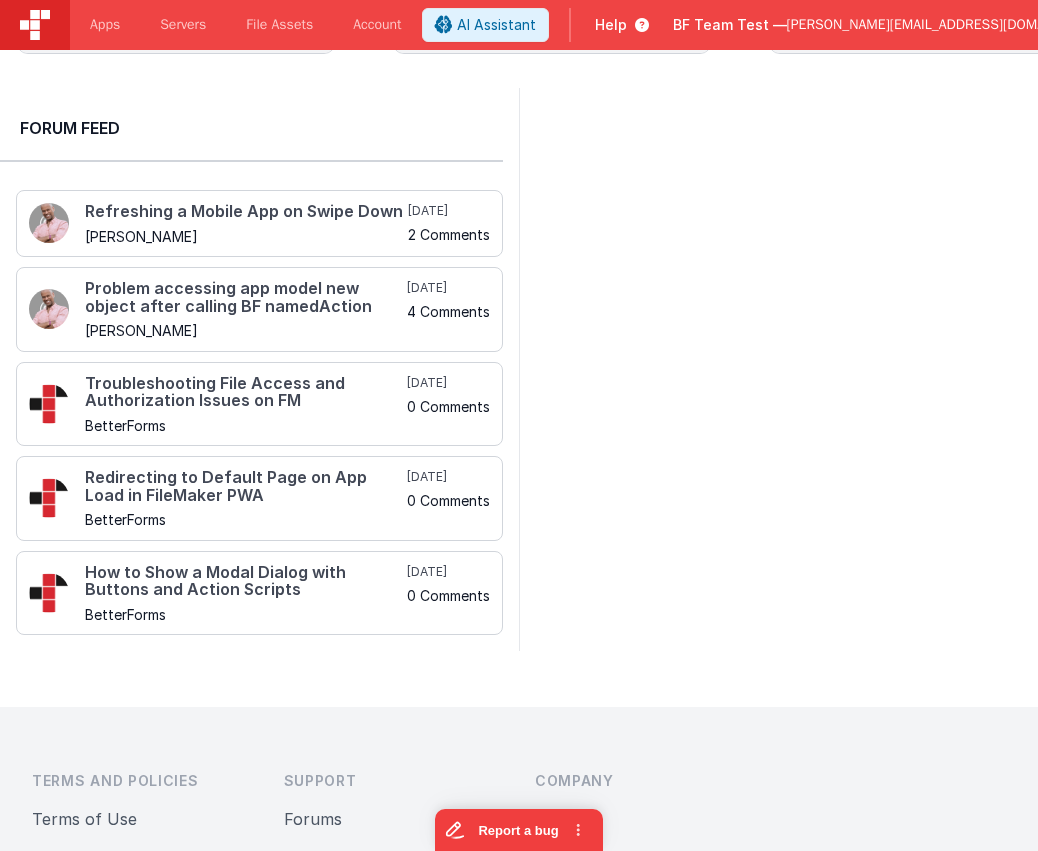 scroll, scrollTop: 297, scrollLeft: 0, axis: vertical 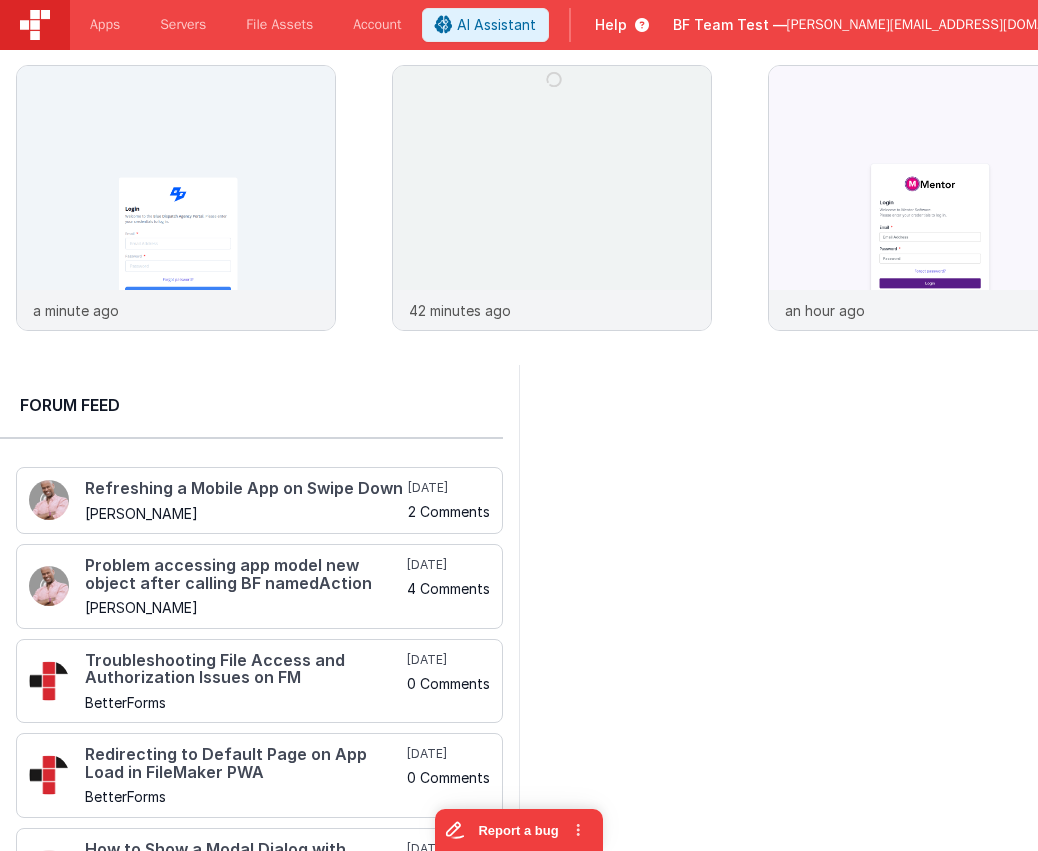 drag, startPoint x: 716, startPoint y: 515, endPoint x: 623, endPoint y: 387, distance: 158.2182 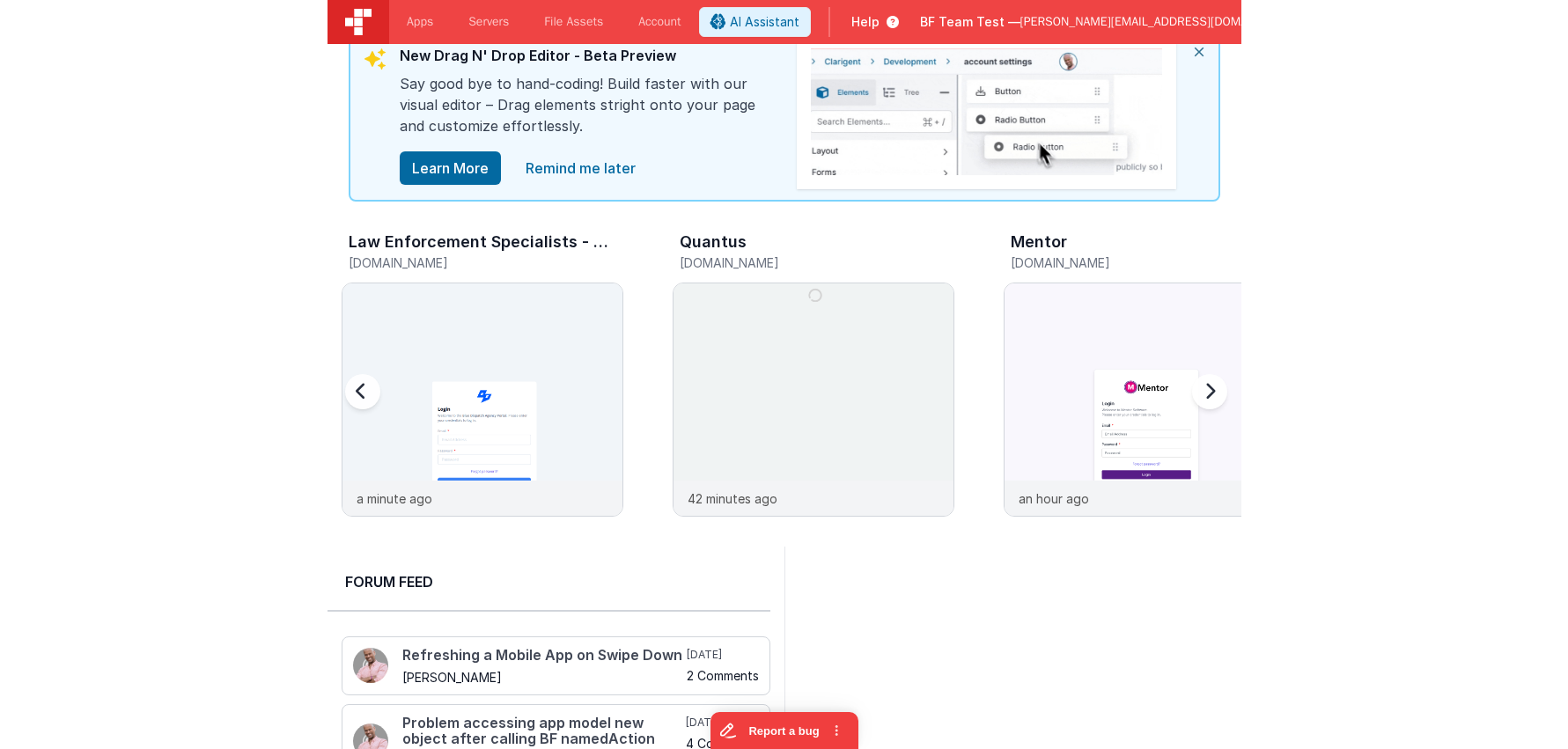 scroll, scrollTop: 0, scrollLeft: 0, axis: both 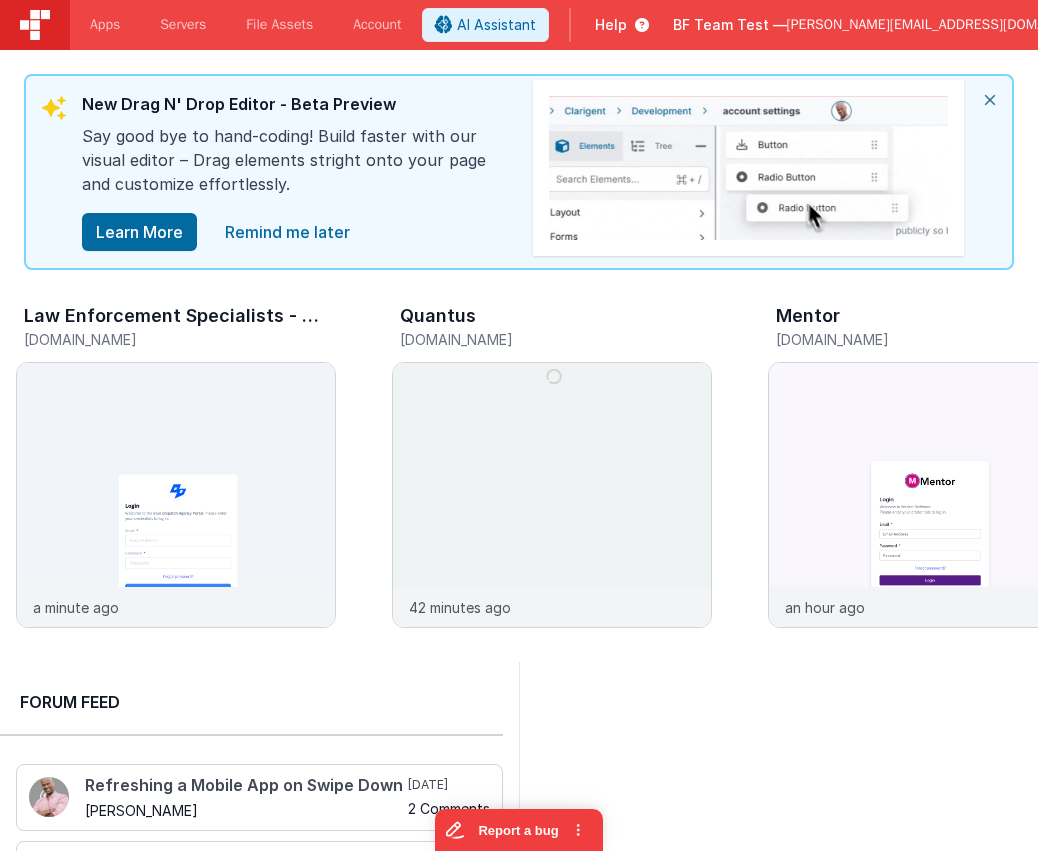 click on "Help" at bounding box center [611, 25] 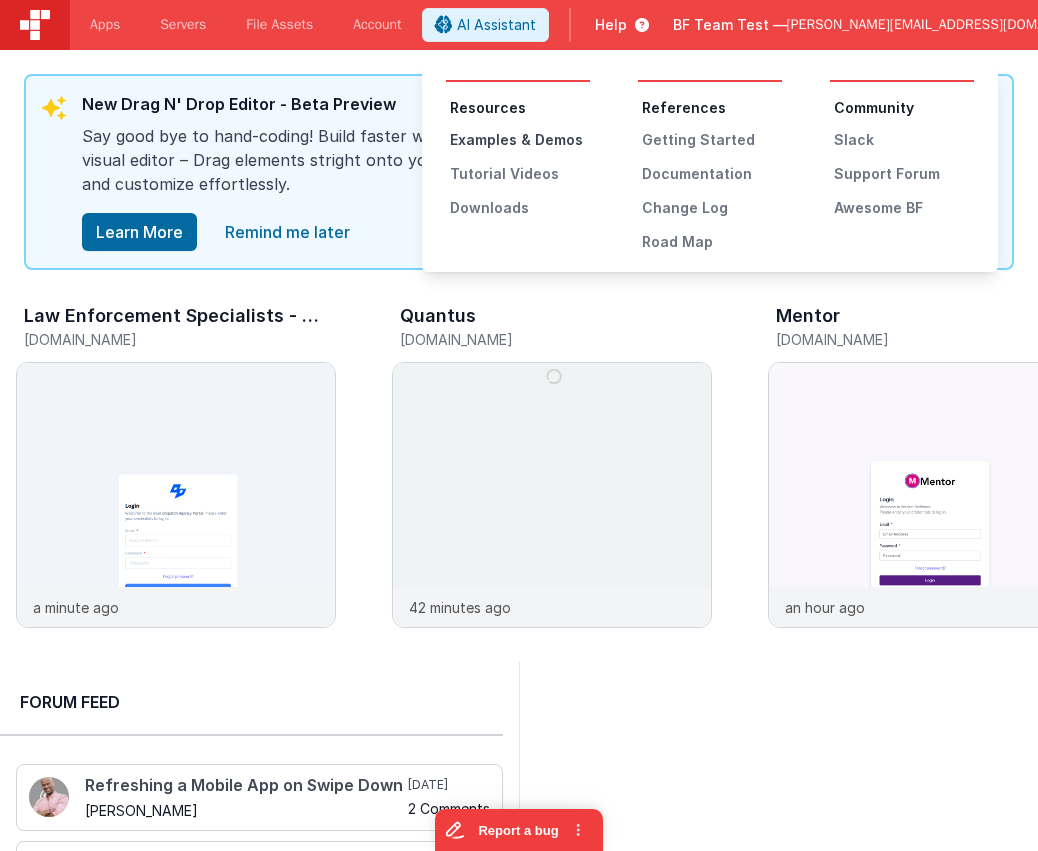 click on "Examples & Demos" at bounding box center [520, 140] 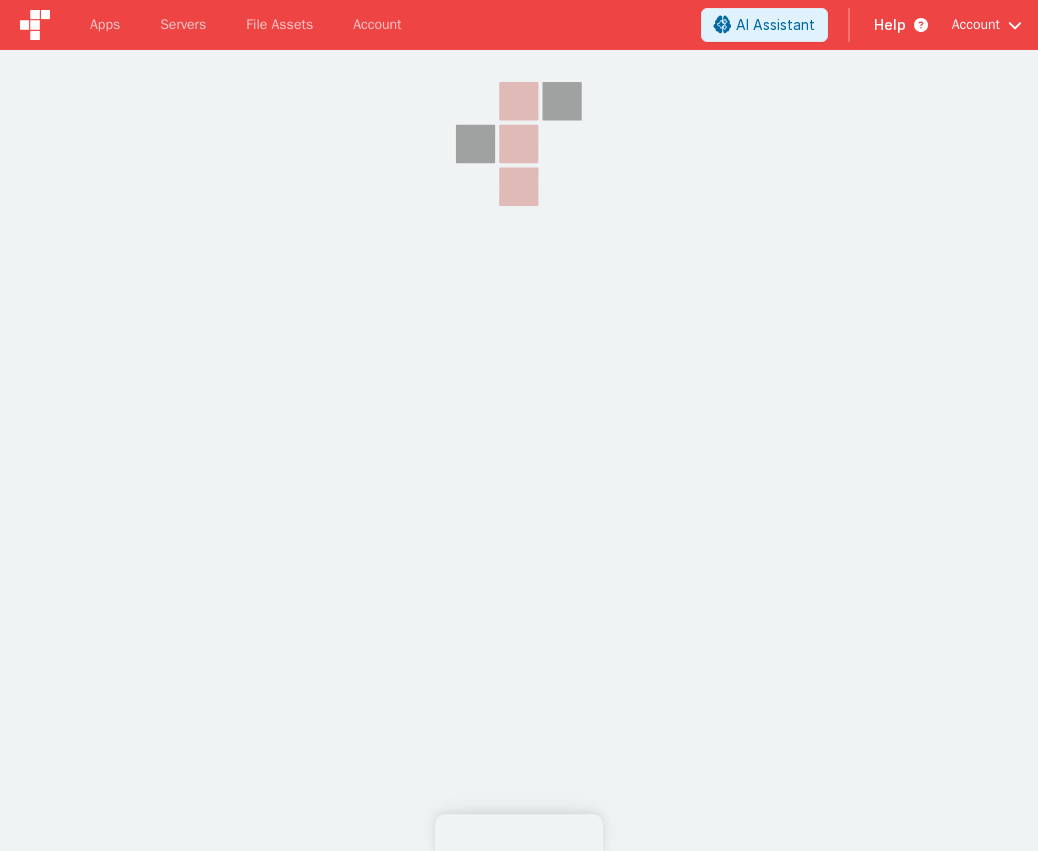 scroll, scrollTop: 0, scrollLeft: 0, axis: both 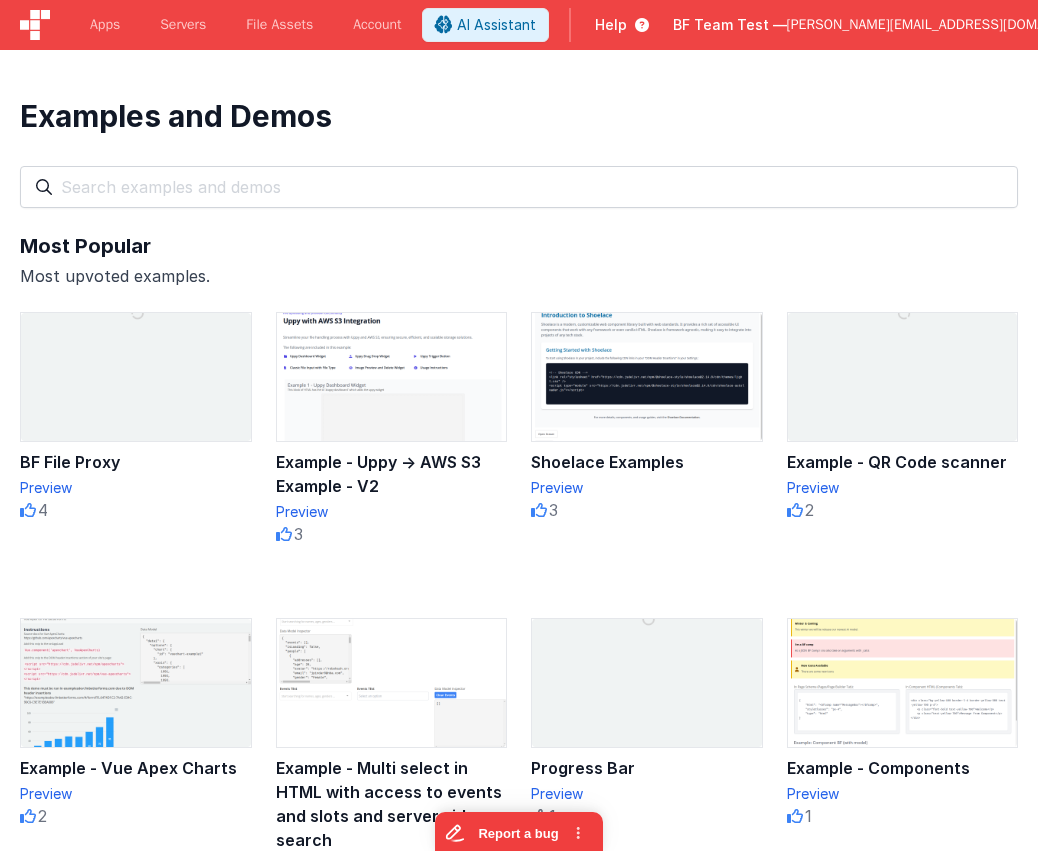 click on "Examples and Demos" at bounding box center (519, 116) 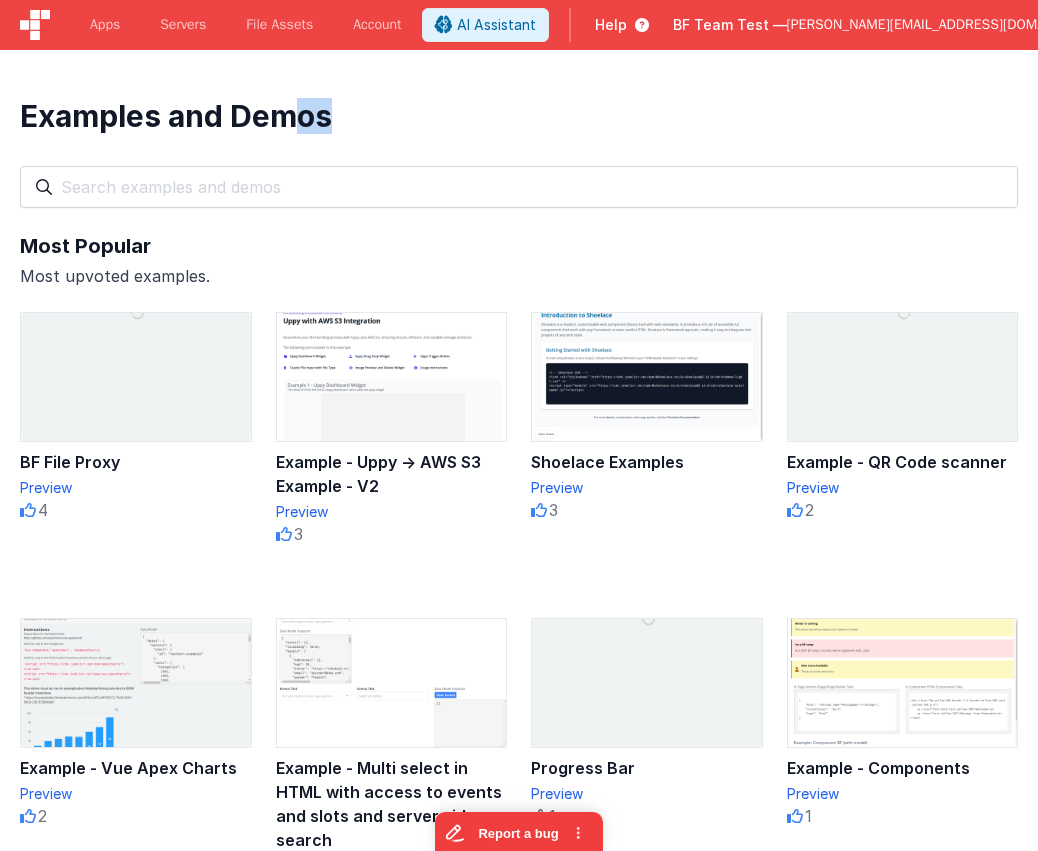 drag, startPoint x: 401, startPoint y: 122, endPoint x: 301, endPoint y: 113, distance: 100.40418 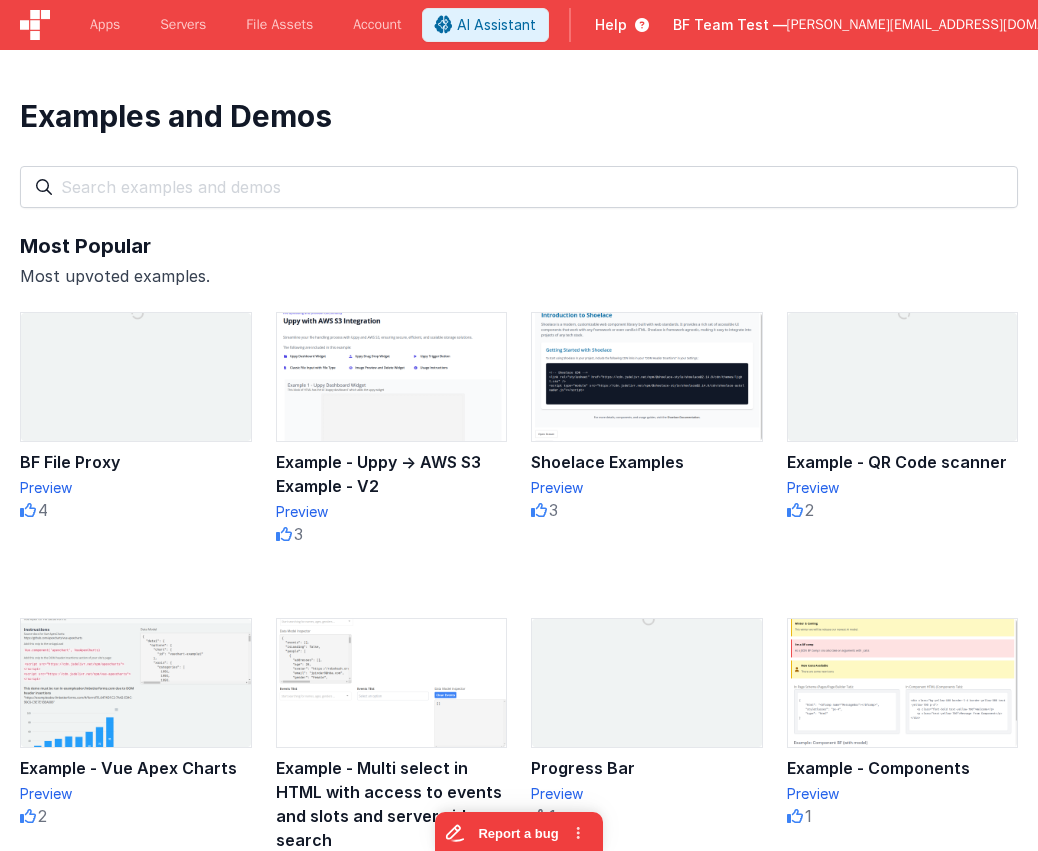 click on "Examples and Demos" at bounding box center (519, 116) 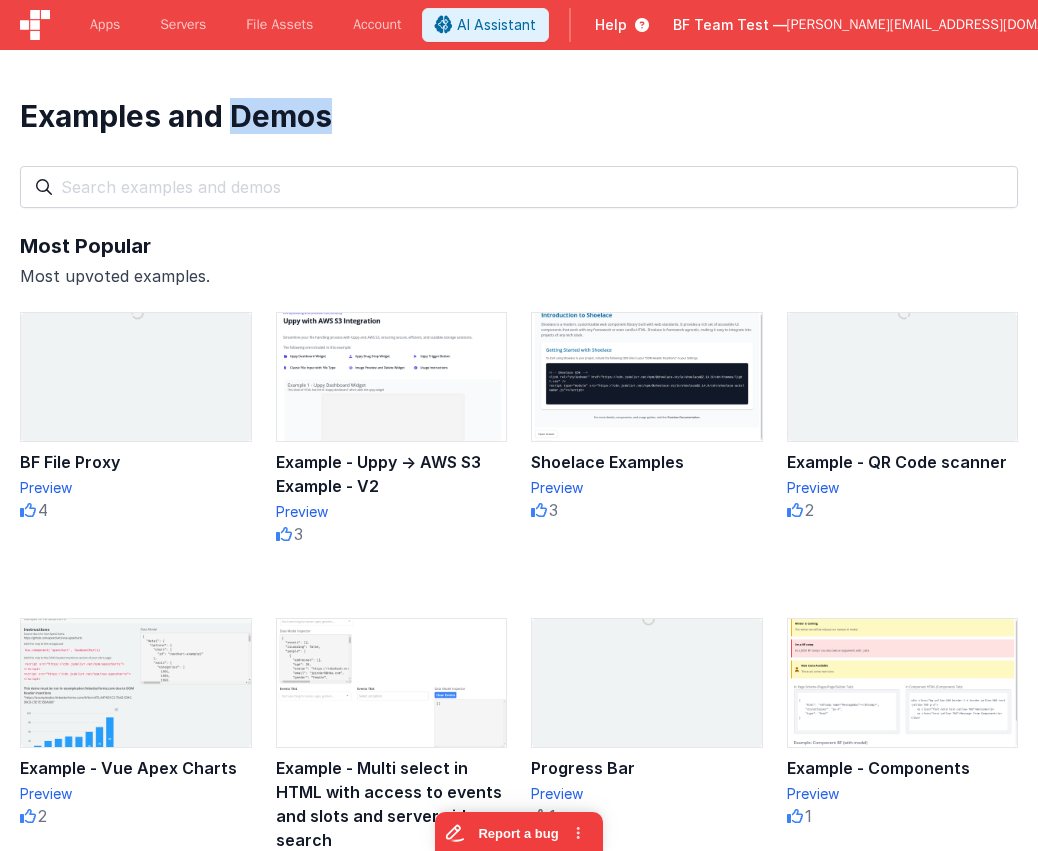 click on "Examples and Demos" at bounding box center [519, 116] 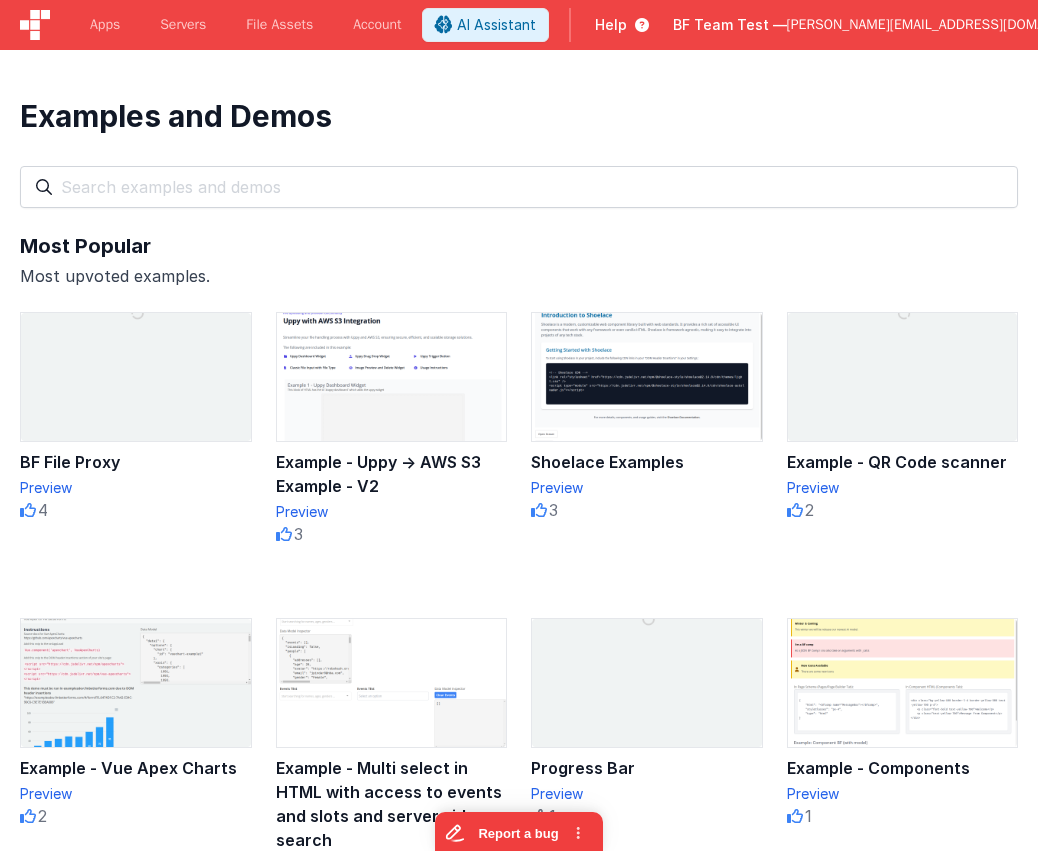 click on "Examples and Demos" at bounding box center [519, 116] 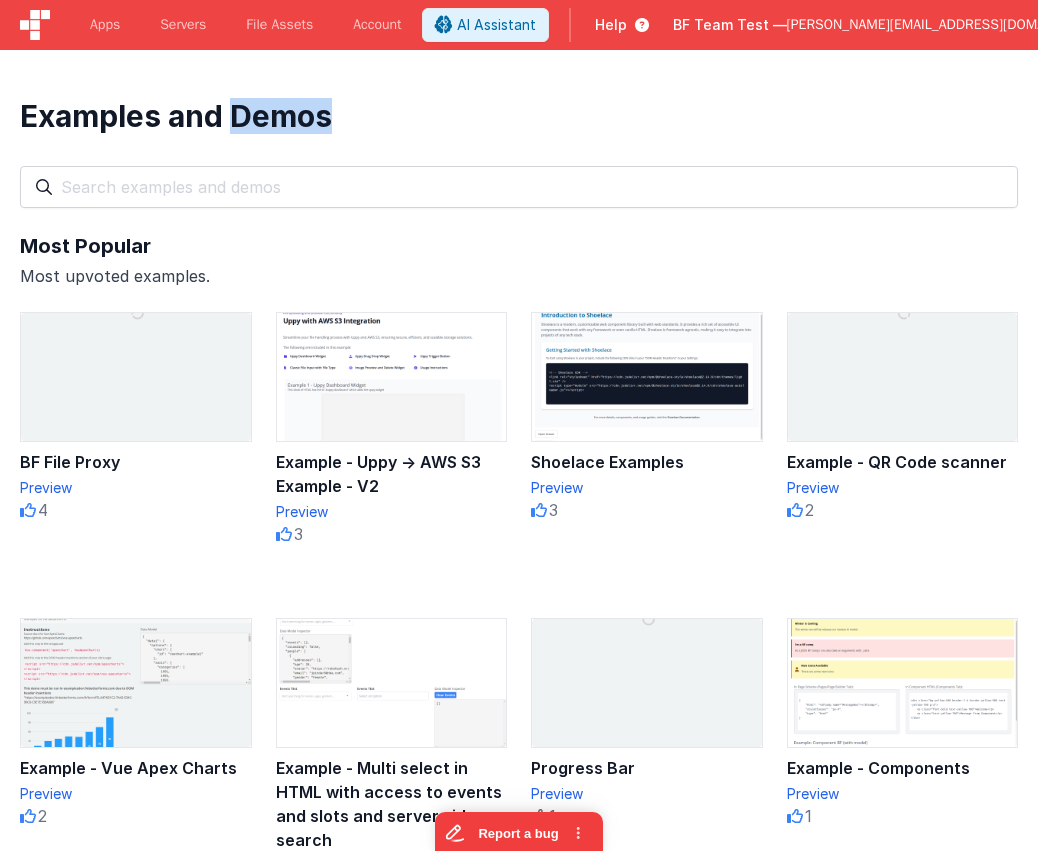 click on "Examples and Demos" at bounding box center [519, 116] 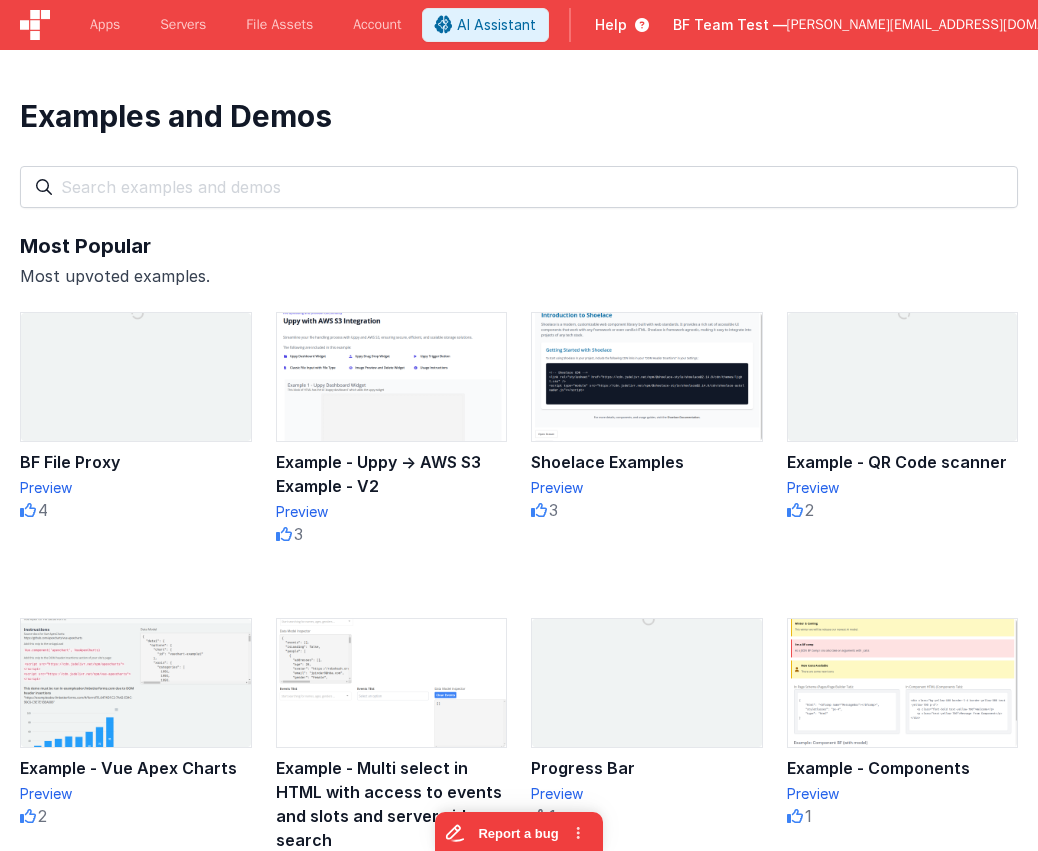 click on "Examples and Demos" at bounding box center [519, 116] 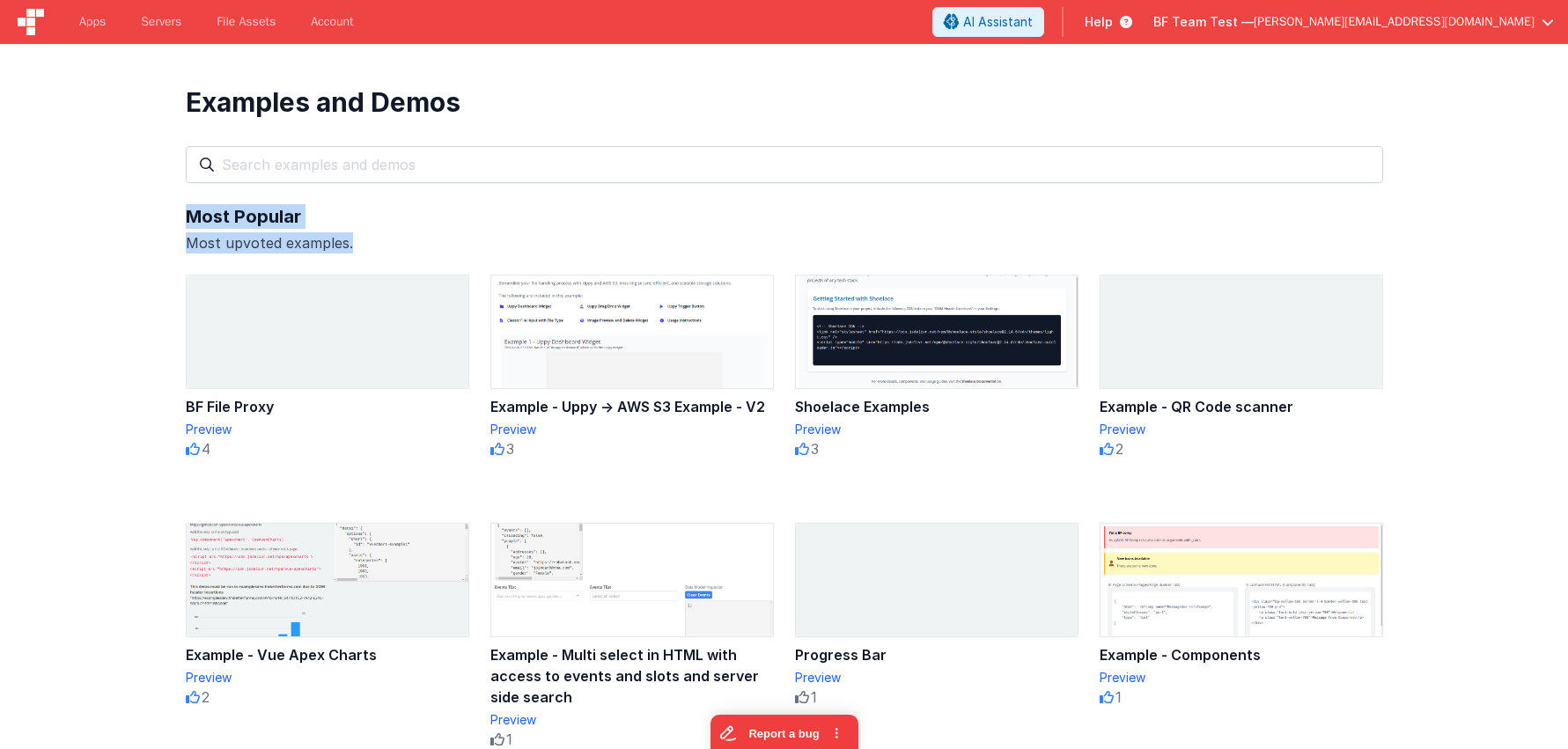 drag, startPoint x: 398, startPoint y: 257, endPoint x: 251, endPoint y: 214, distance: 153.16005 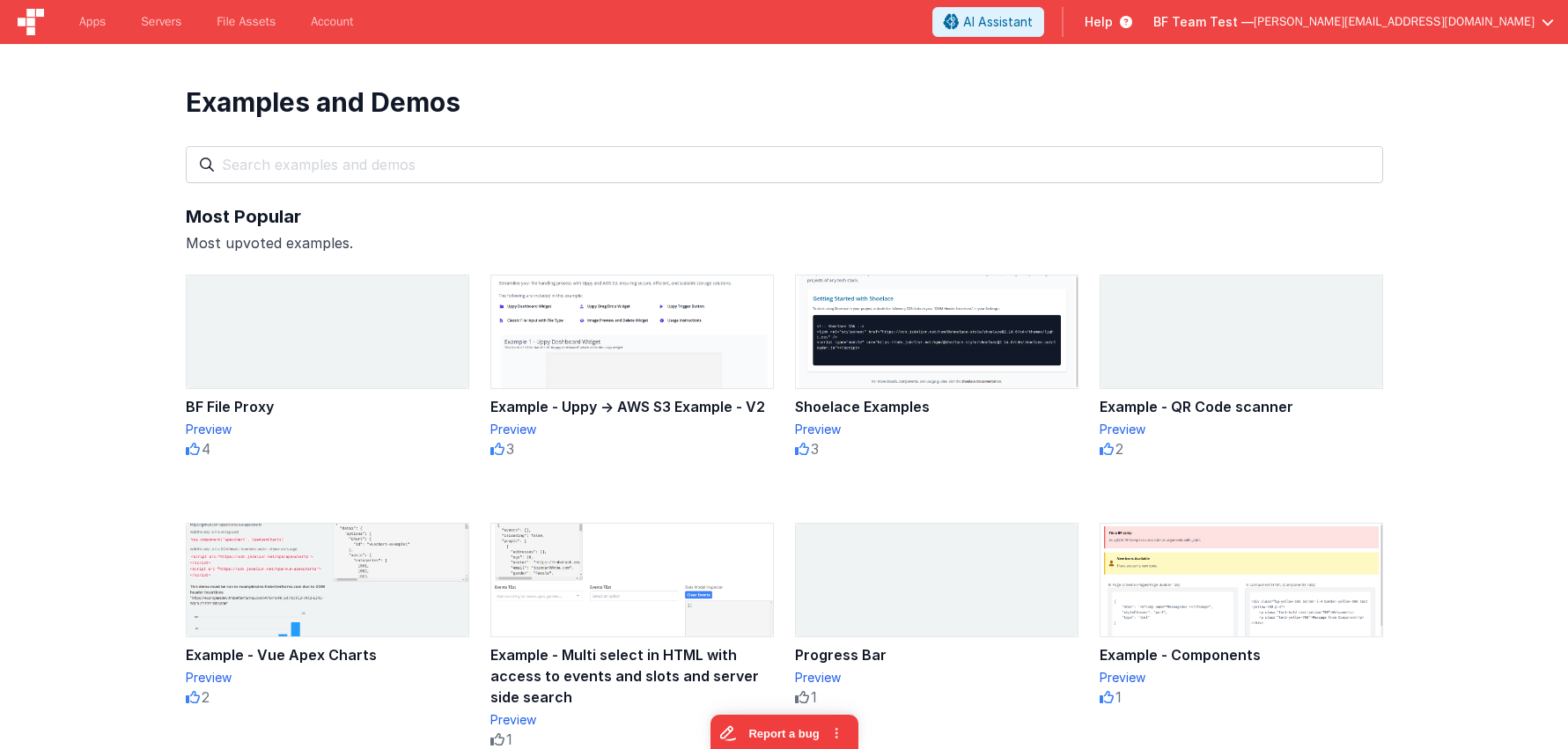 click on "Examples and Demos" at bounding box center (784, 102) 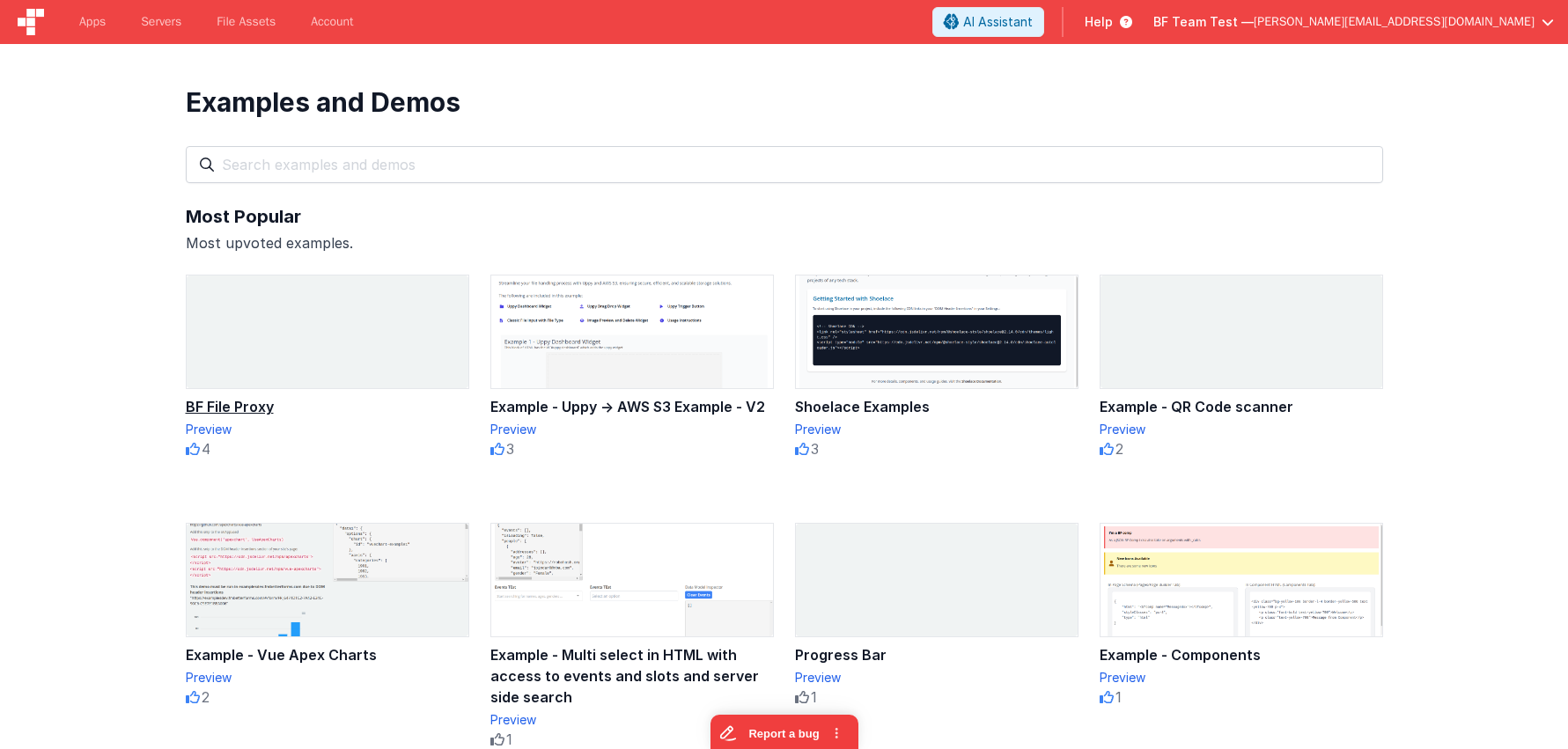 click at bounding box center [328, 332] 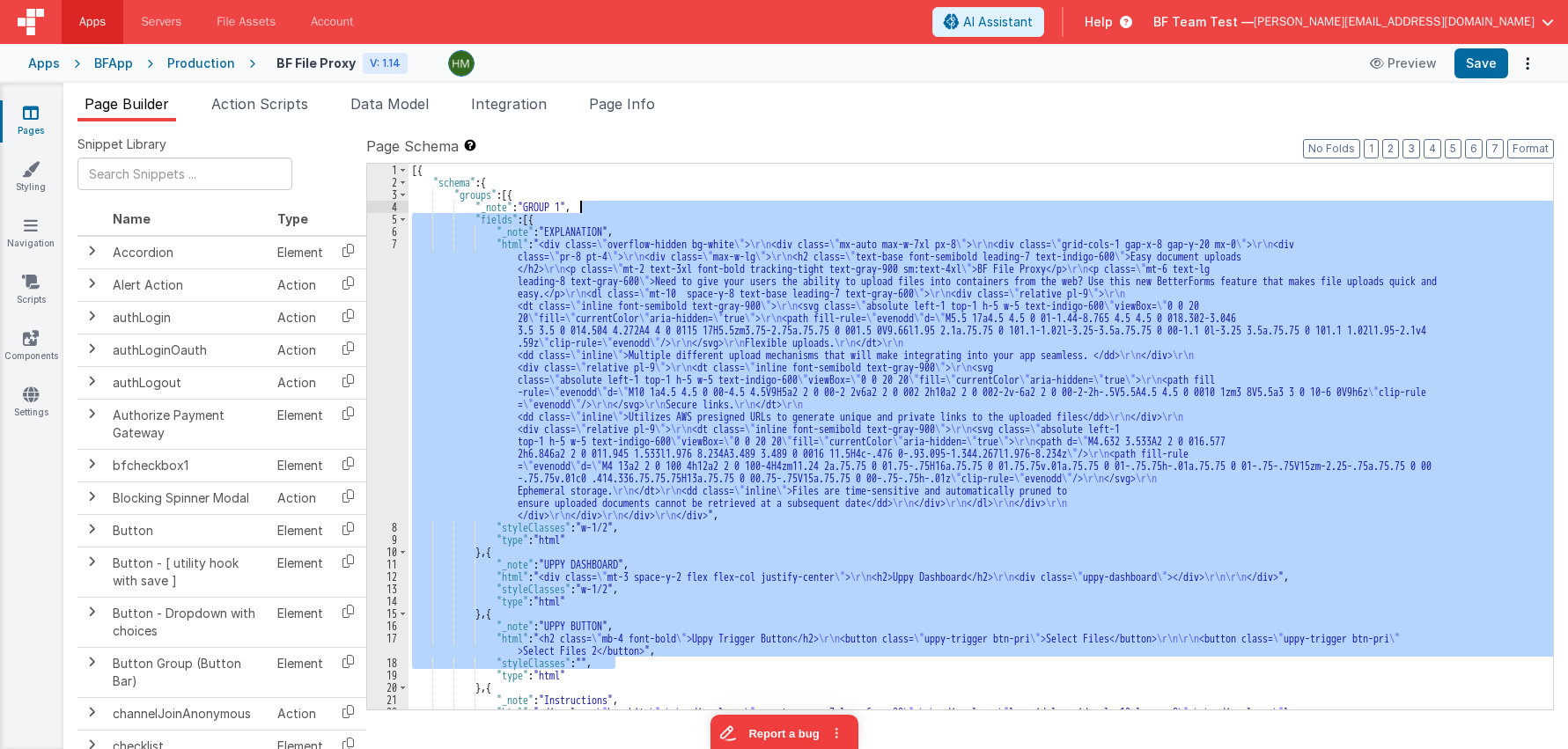 drag, startPoint x: 884, startPoint y: 663, endPoint x: 517, endPoint y: 145, distance: 634.833 